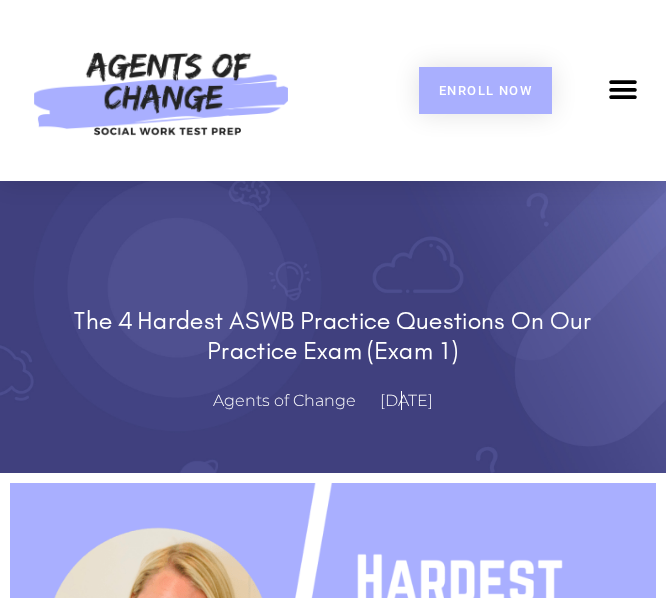 scroll, scrollTop: 0, scrollLeft: 0, axis: both 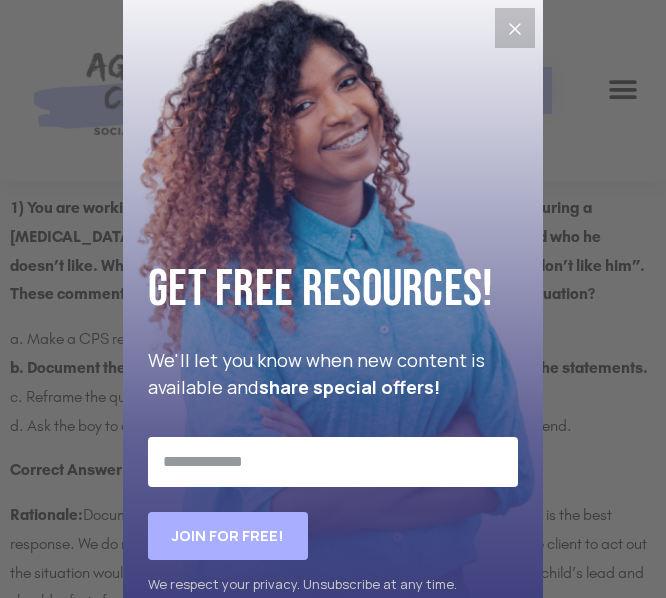 click 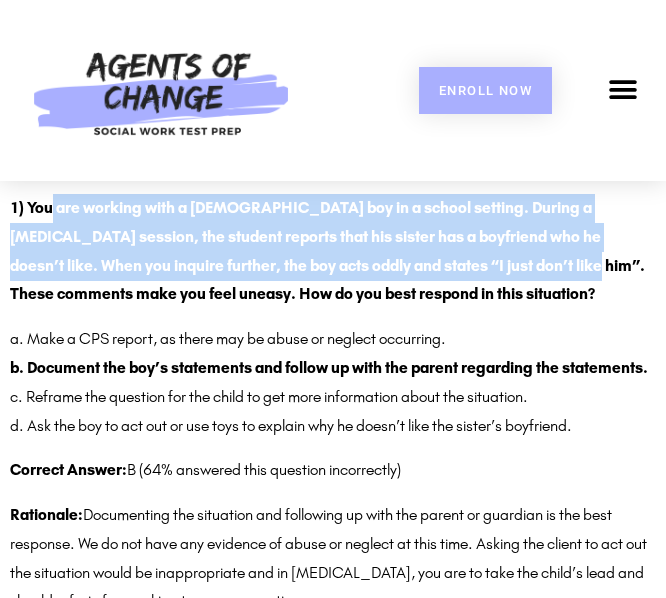 drag, startPoint x: 469, startPoint y: 306, endPoint x: 55, endPoint y: 229, distance: 421.09976 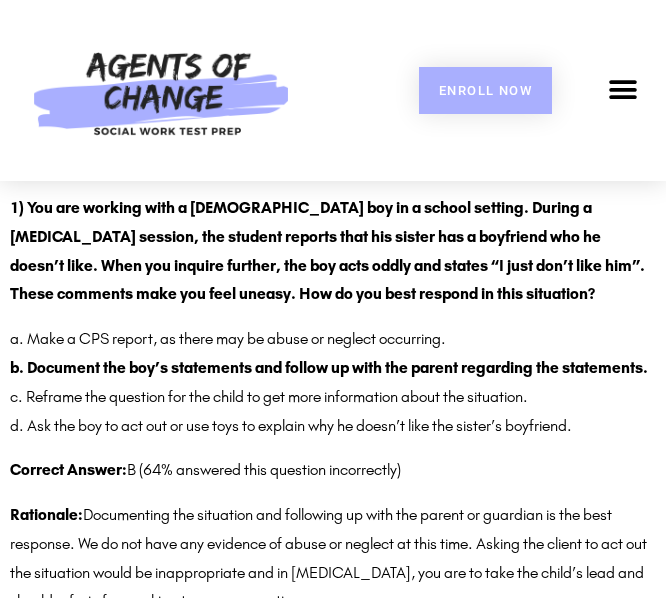 click on "1) You are working with a 6-year-old boy in a school setting. During a play therapy session, the student reports that his sister has a boyfriend who he doesn’t like. When you inquire further, the boy acts oddly and states “I just don’t like him”. These comments make you feel uneasy. How do you best respond in this situation?" at bounding box center [327, 250] 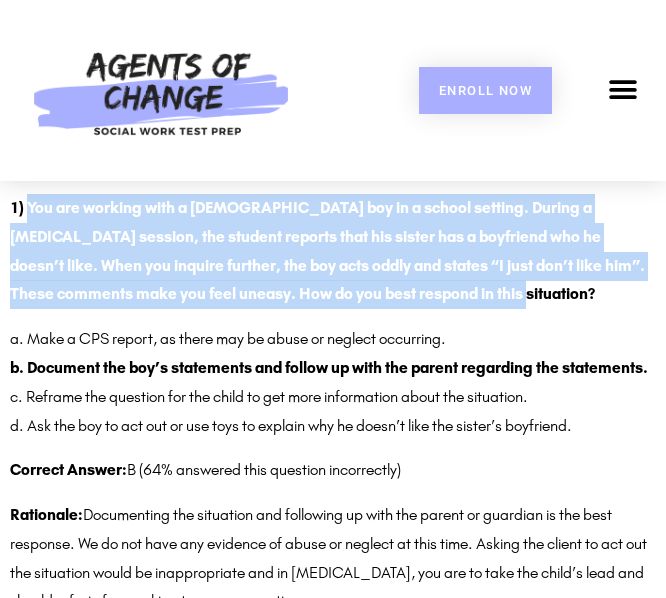 drag, startPoint x: 30, startPoint y: 231, endPoint x: 405, endPoint y: 333, distance: 388.6245 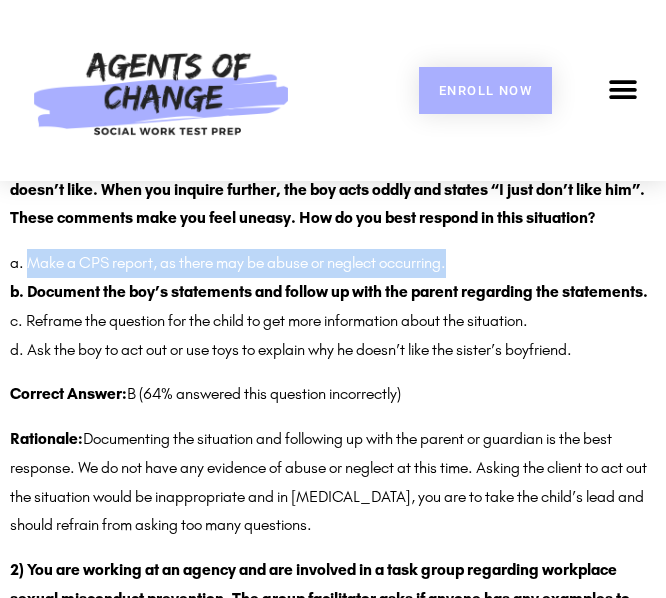 drag, startPoint x: 30, startPoint y: 288, endPoint x: 456, endPoint y: 298, distance: 426.11734 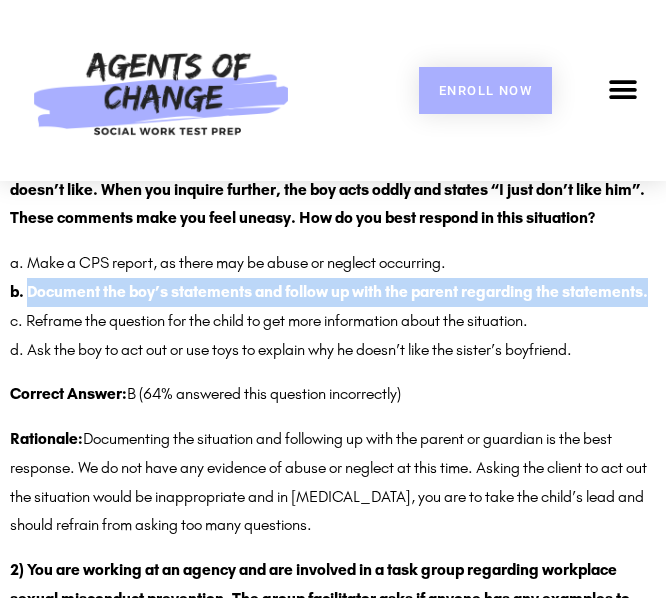 drag, startPoint x: 28, startPoint y: 322, endPoint x: 657, endPoint y: 317, distance: 629.0199 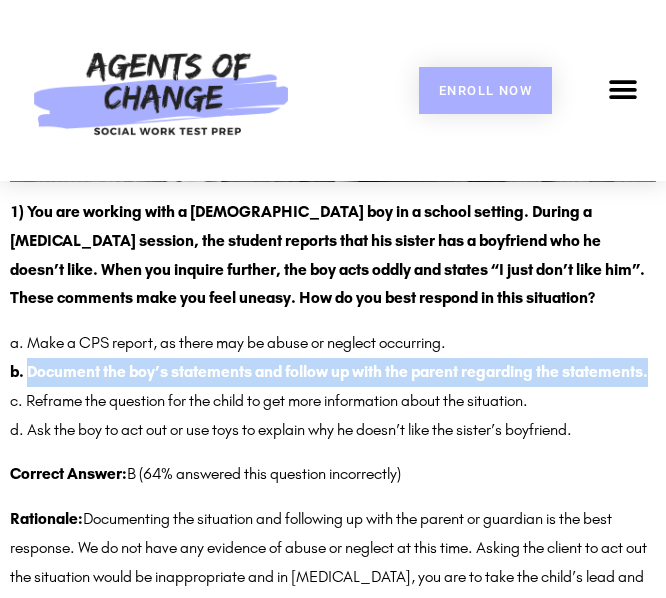 scroll, scrollTop: 2928, scrollLeft: 0, axis: vertical 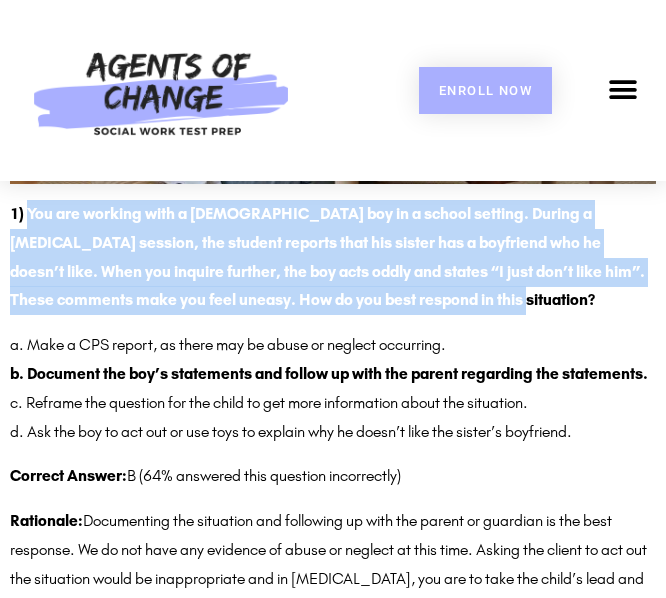 drag, startPoint x: 26, startPoint y: 240, endPoint x: 483, endPoint y: 331, distance: 465.9721 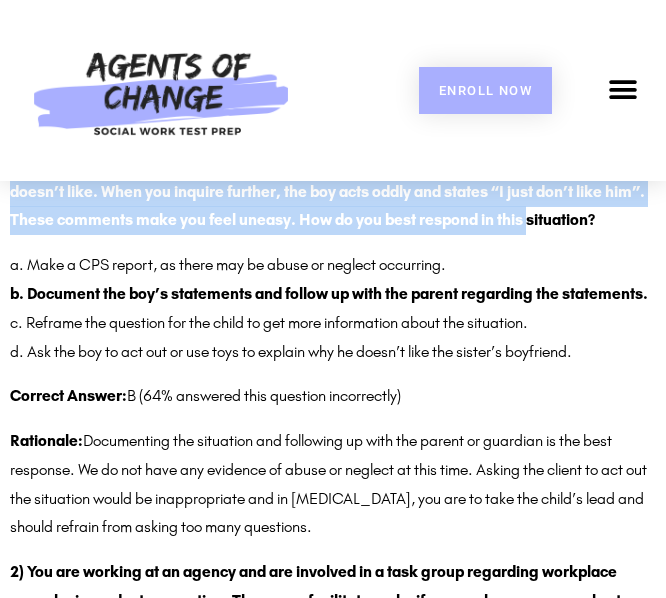 scroll, scrollTop: 3007, scrollLeft: 0, axis: vertical 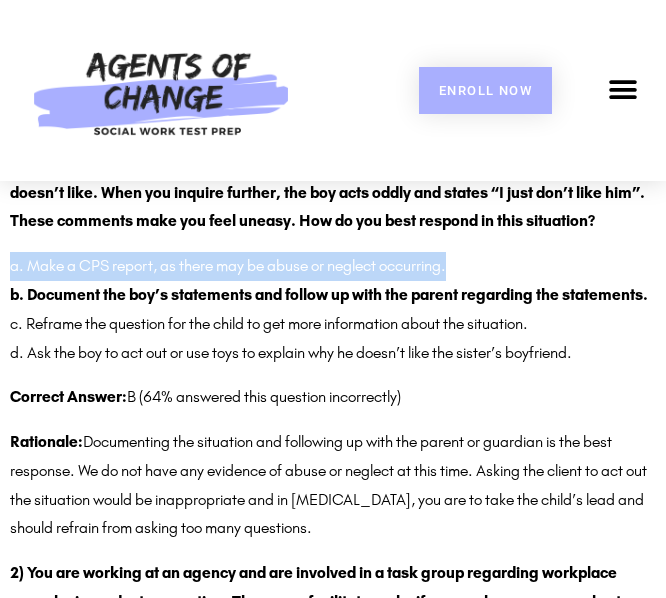 drag, startPoint x: 10, startPoint y: 298, endPoint x: 477, endPoint y: 307, distance: 467.08673 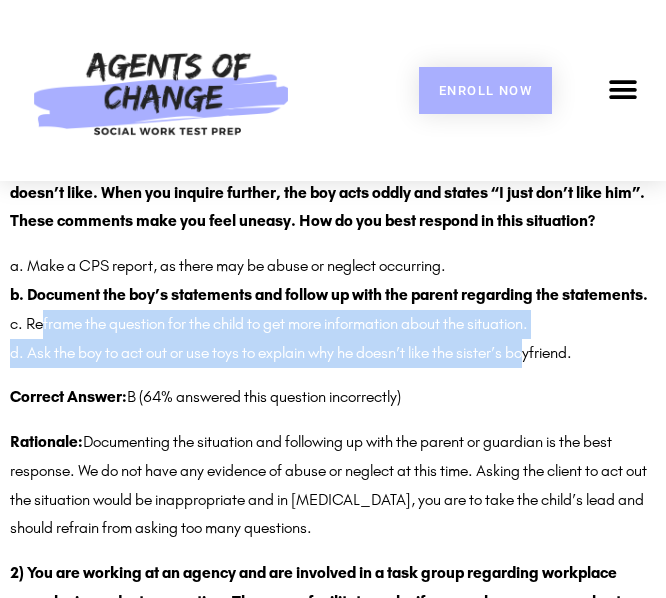 drag, startPoint x: 31, startPoint y: 358, endPoint x: 514, endPoint y: 362, distance: 483.01657 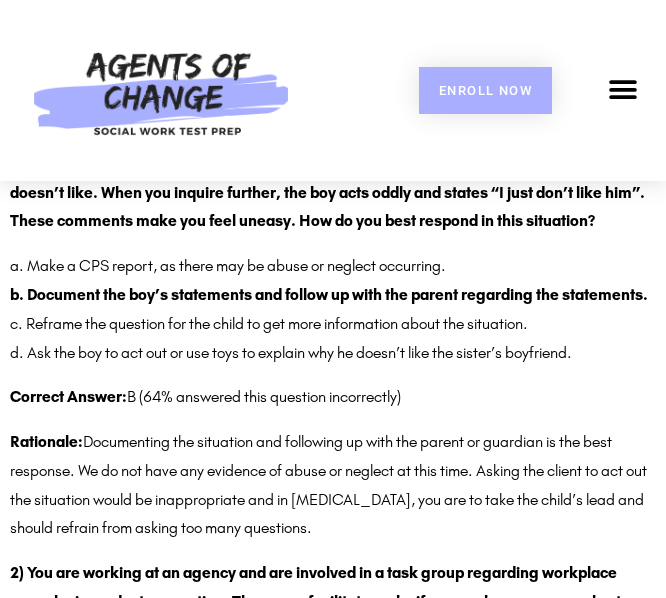 click on "a. Make a CPS report, as there may be abuse or neglect occurring.
b. Document the boy’s statements and follow up with the parent regarding the statements.
c. Reframe the question for the child to get more information about the situation.
d. Ask the boy to act out or use toys to explain why he doesn’t like the sister’s boyfriend." at bounding box center (333, 309) 